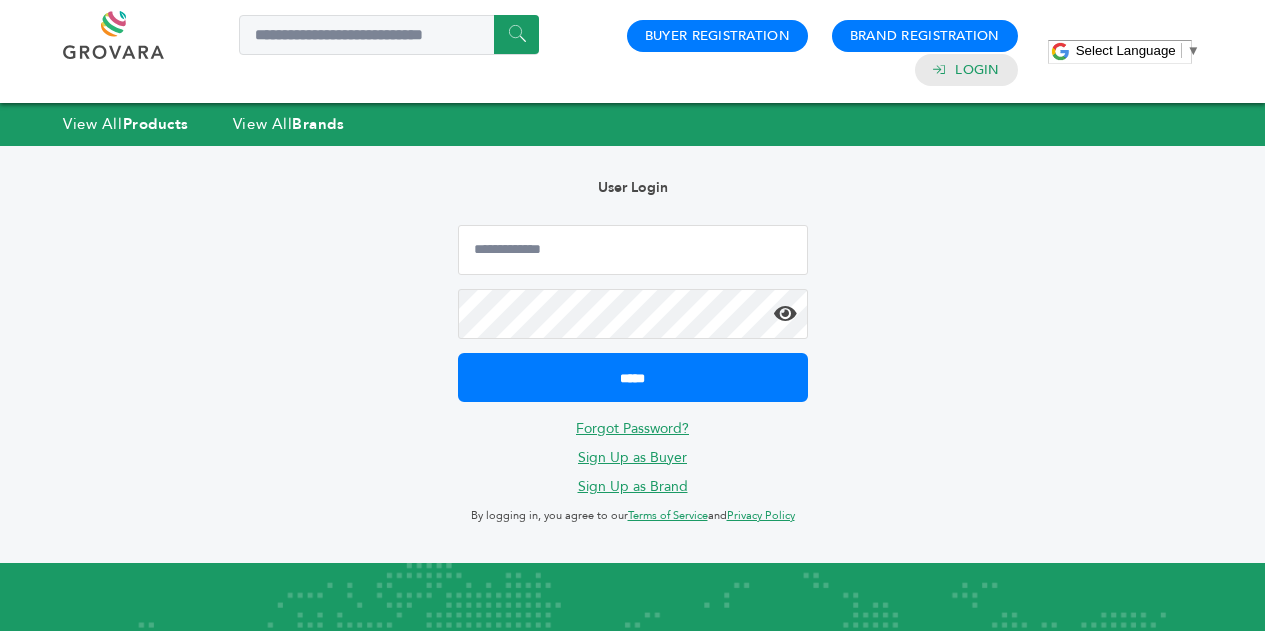 scroll, scrollTop: 0, scrollLeft: 0, axis: both 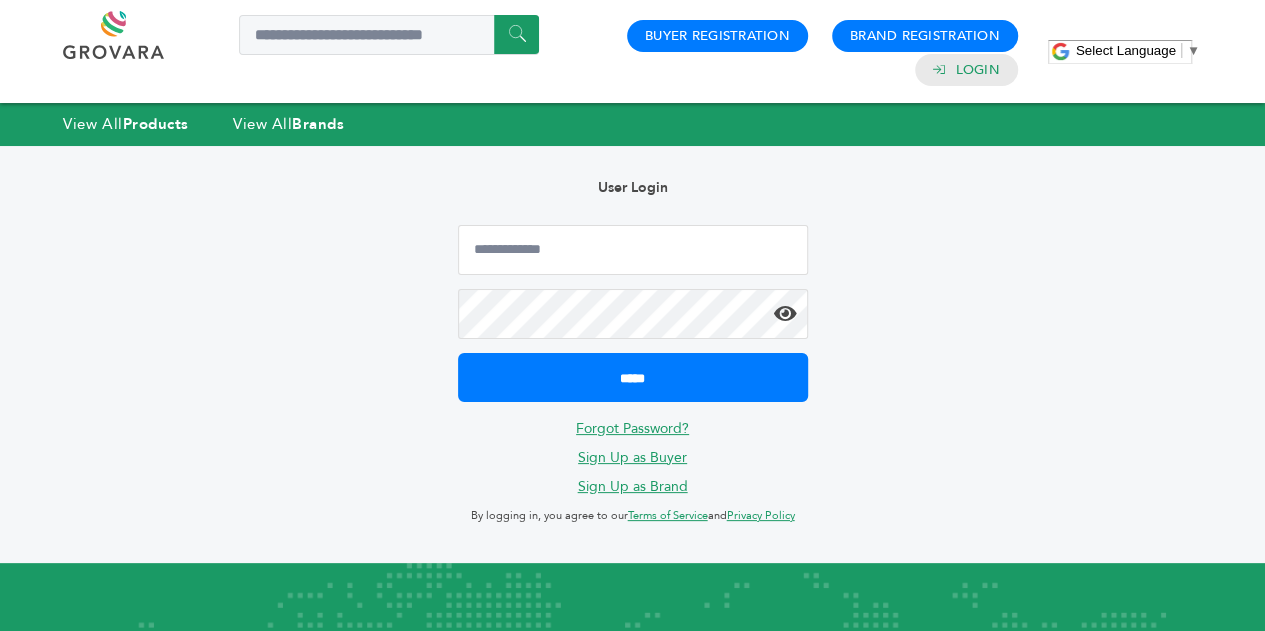 click on "User Login
***** Forgot Password?
Sign Up as Buyer
Sign Up as Brand
By logging in, you agree to our  Terms of Service  and  Privacy Policy" at bounding box center (633, 354) 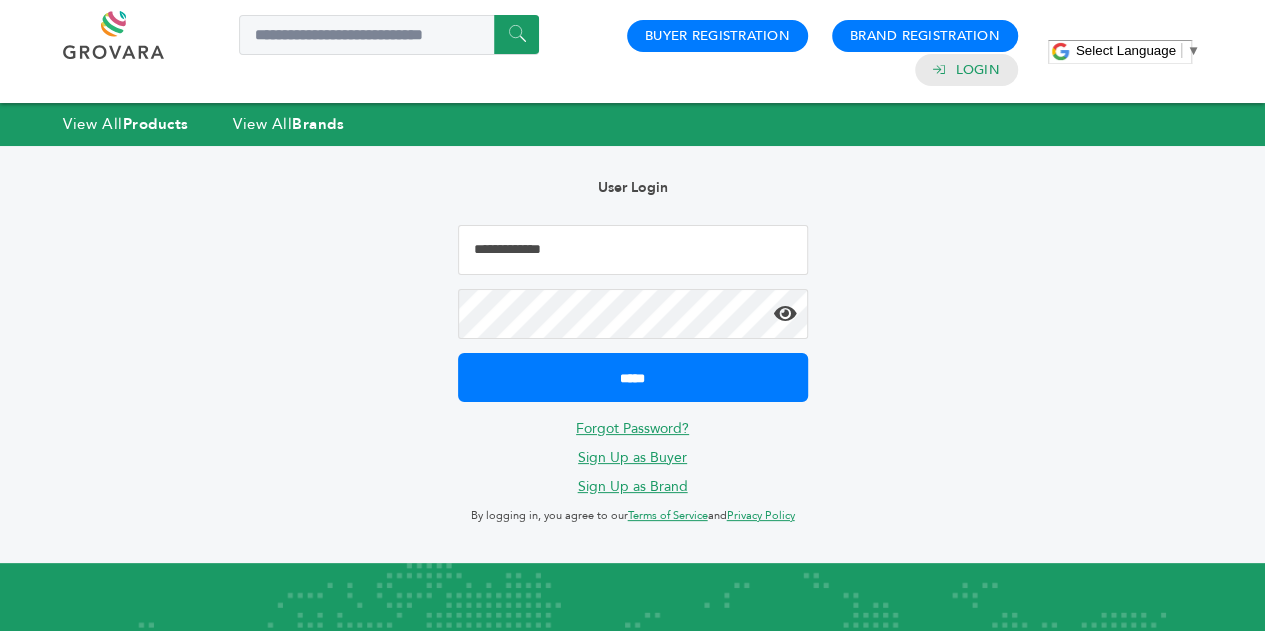 click at bounding box center [633, 250] 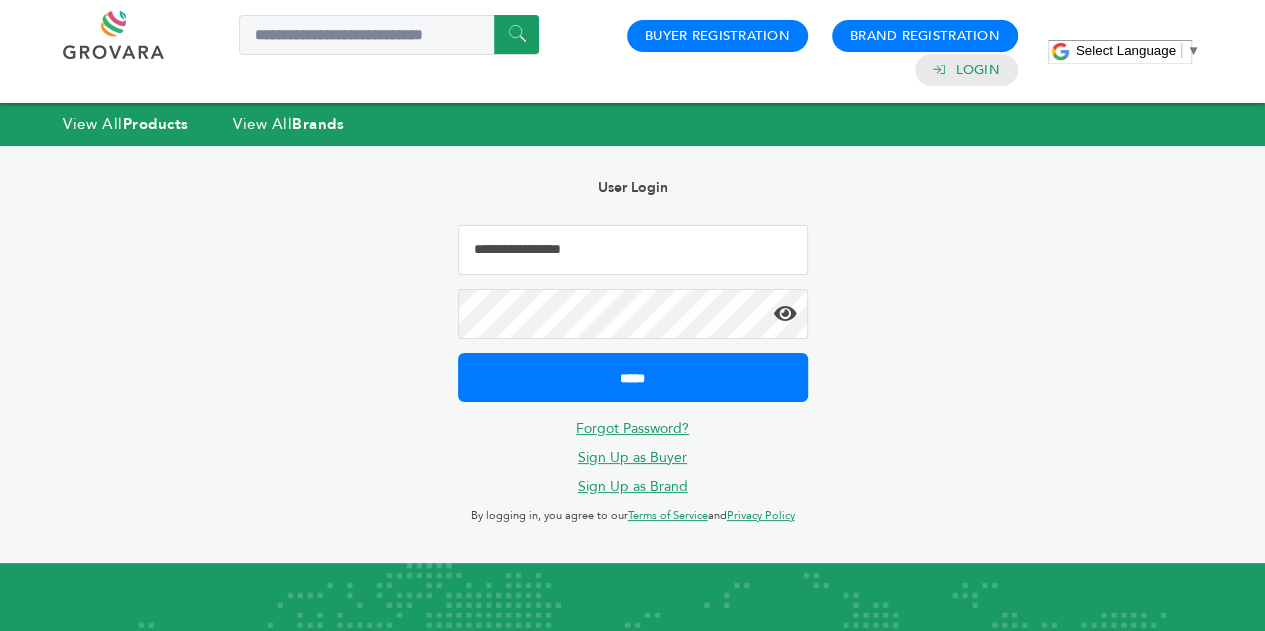 click on "Forgot Password?" at bounding box center (632, 428) 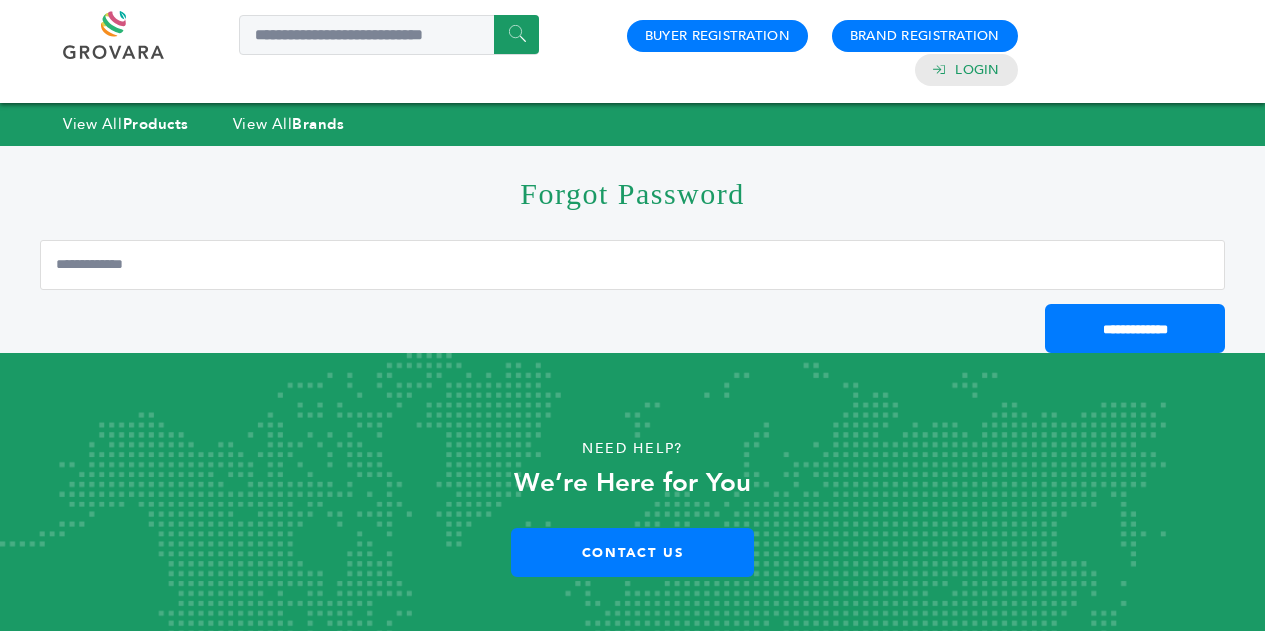 scroll, scrollTop: 0, scrollLeft: 0, axis: both 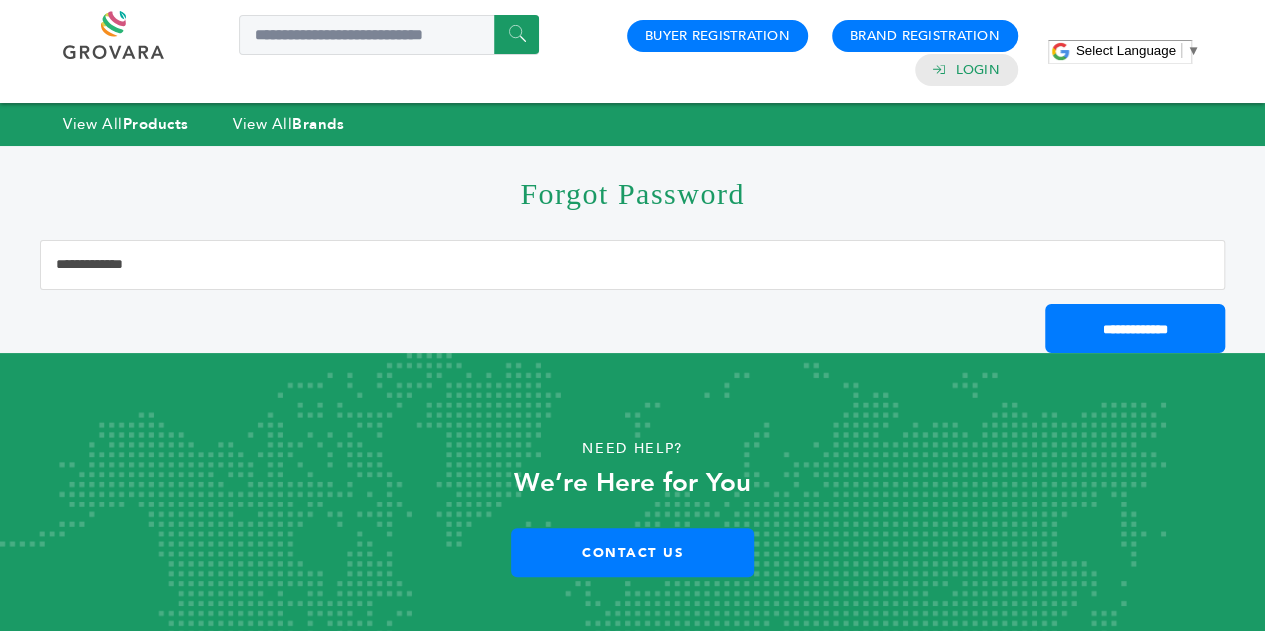 click at bounding box center [632, 265] 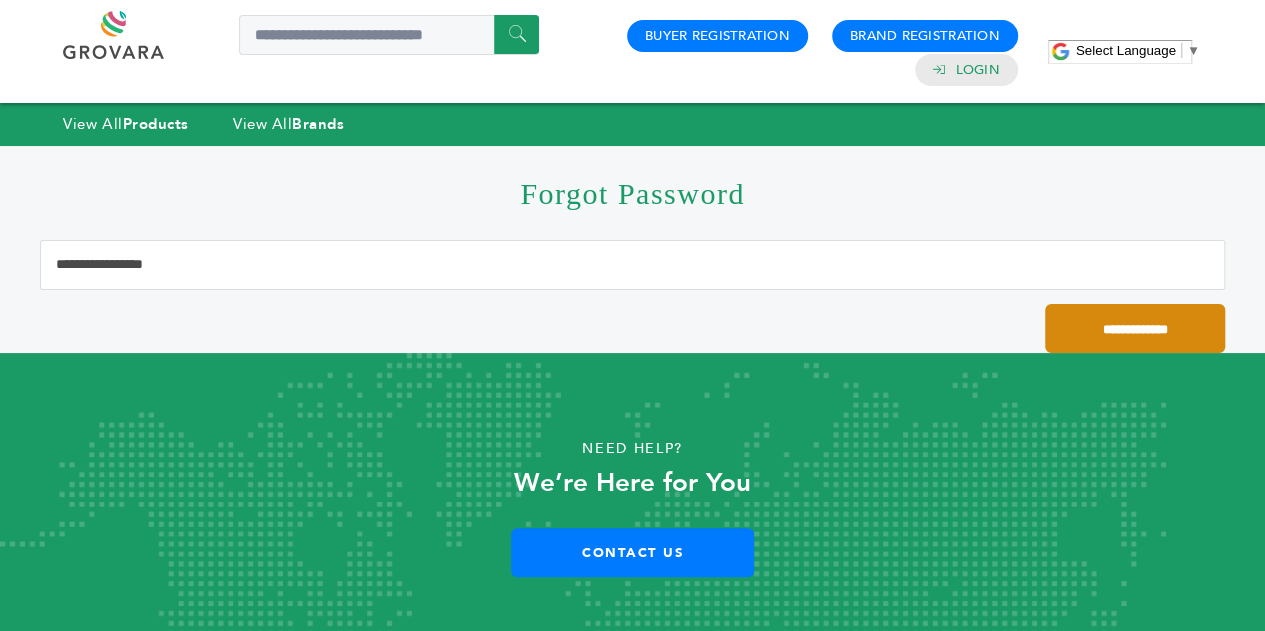 click on "**********" at bounding box center (1135, 328) 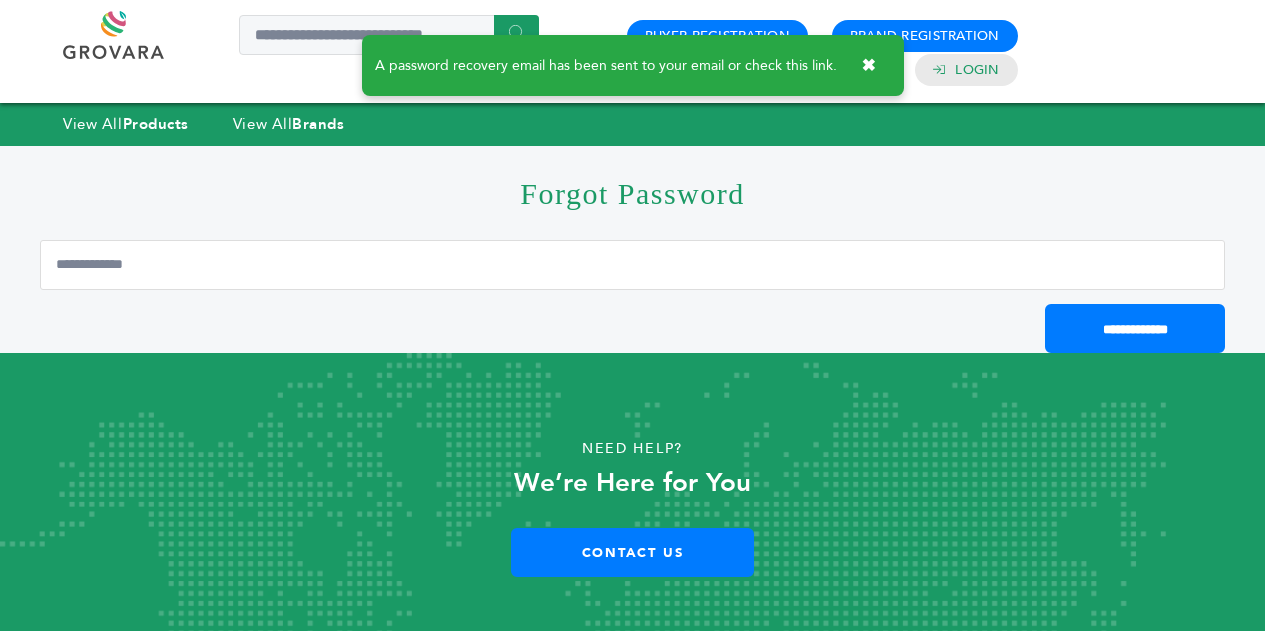 scroll, scrollTop: 0, scrollLeft: 0, axis: both 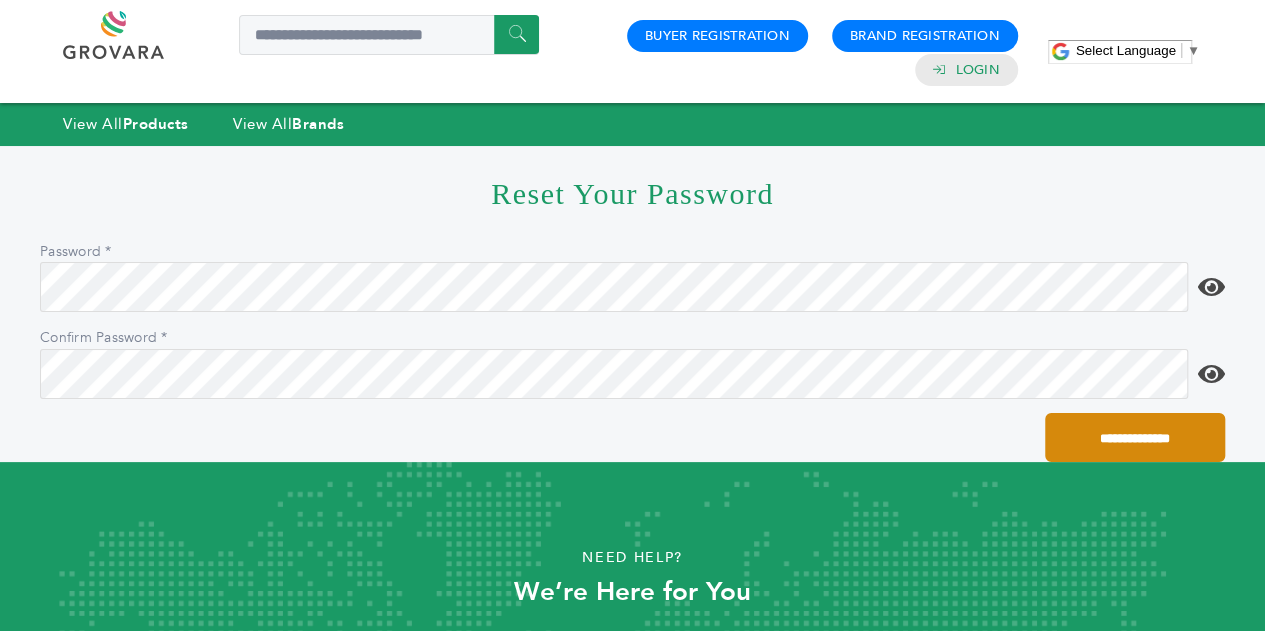 click on "**********" at bounding box center (1135, 437) 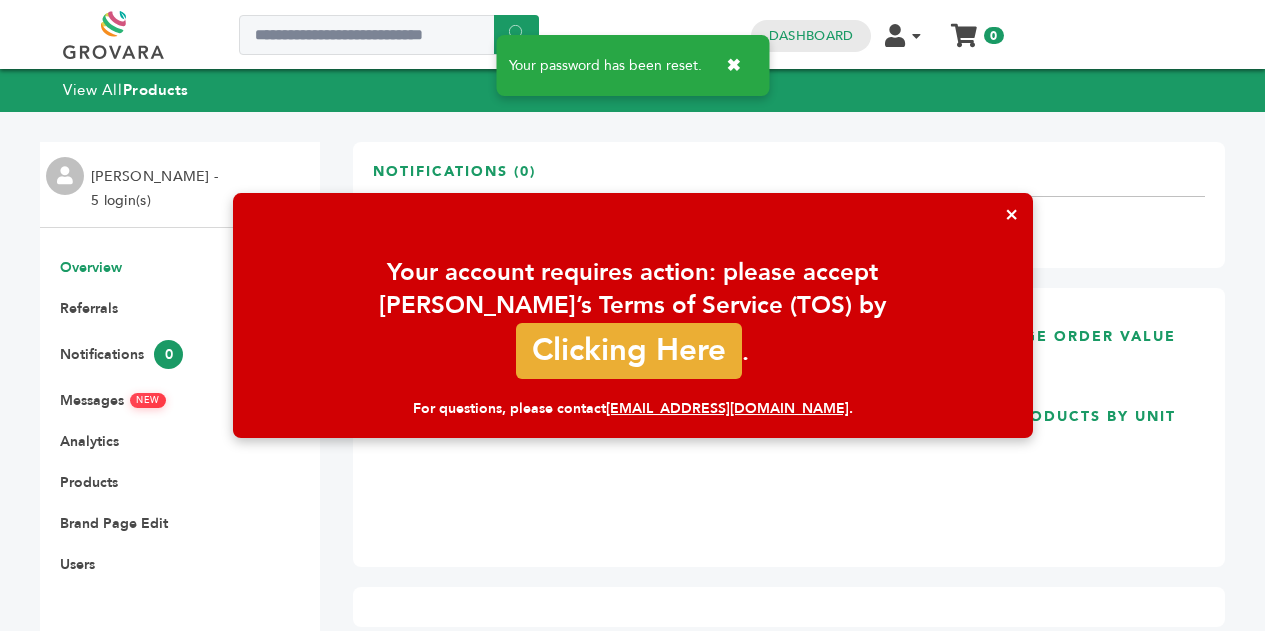 scroll, scrollTop: 0, scrollLeft: 0, axis: both 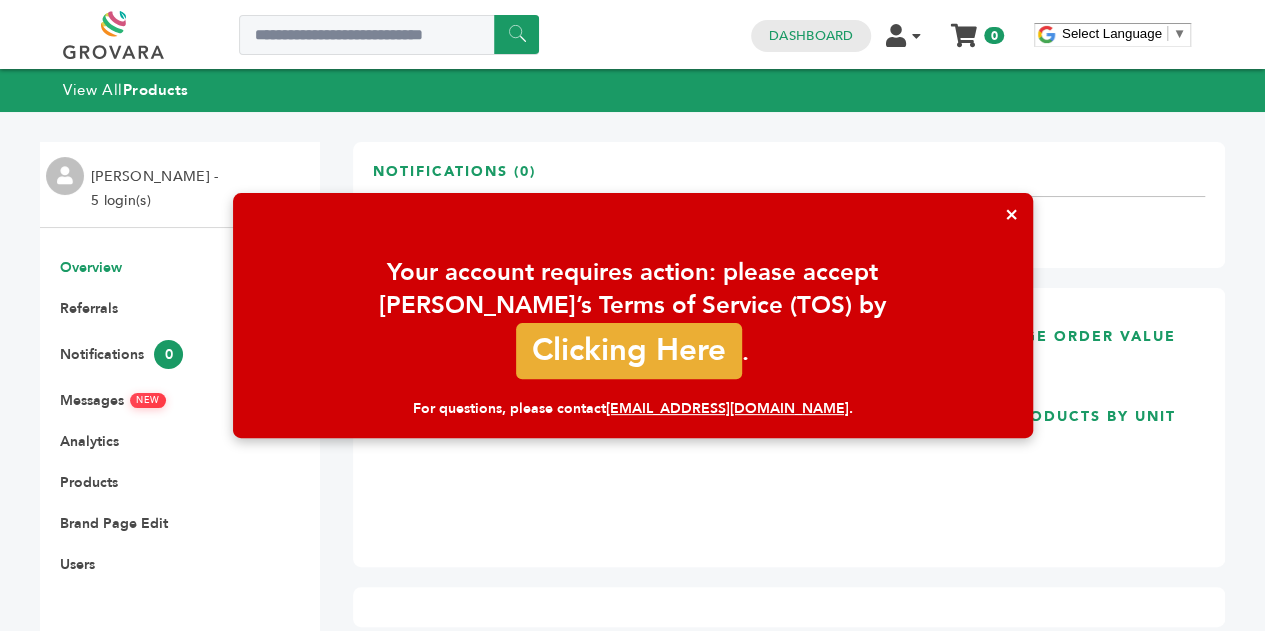 click on "×" at bounding box center (1011, 214) 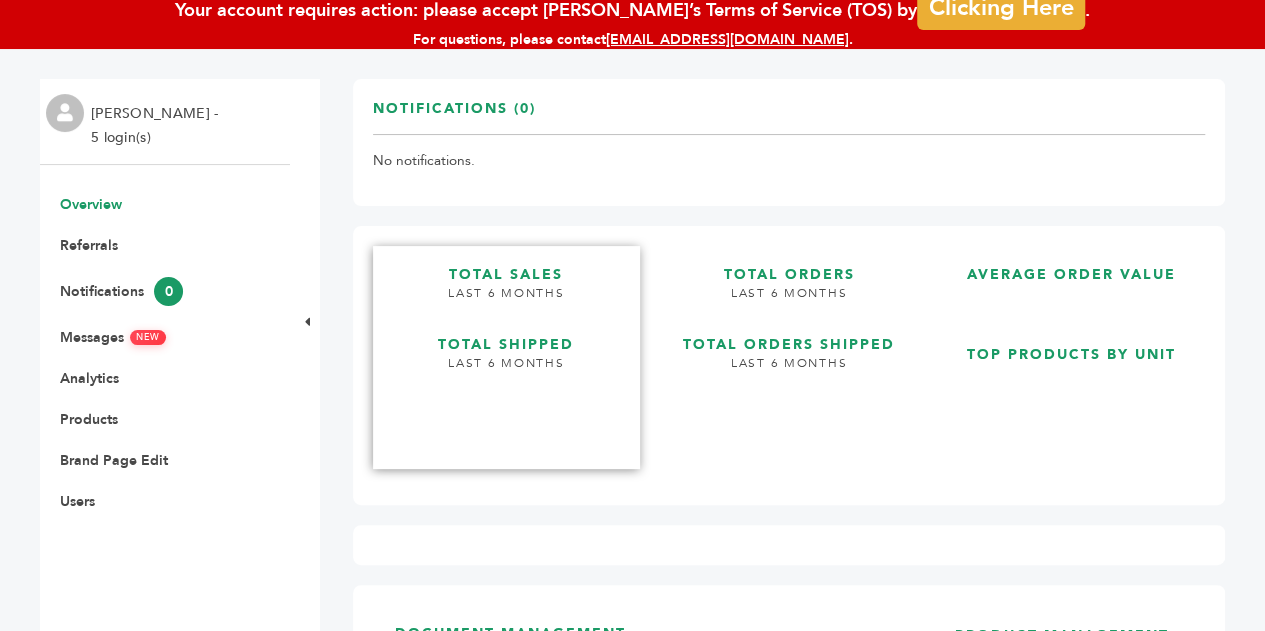 scroll, scrollTop: 126, scrollLeft: 0, axis: vertical 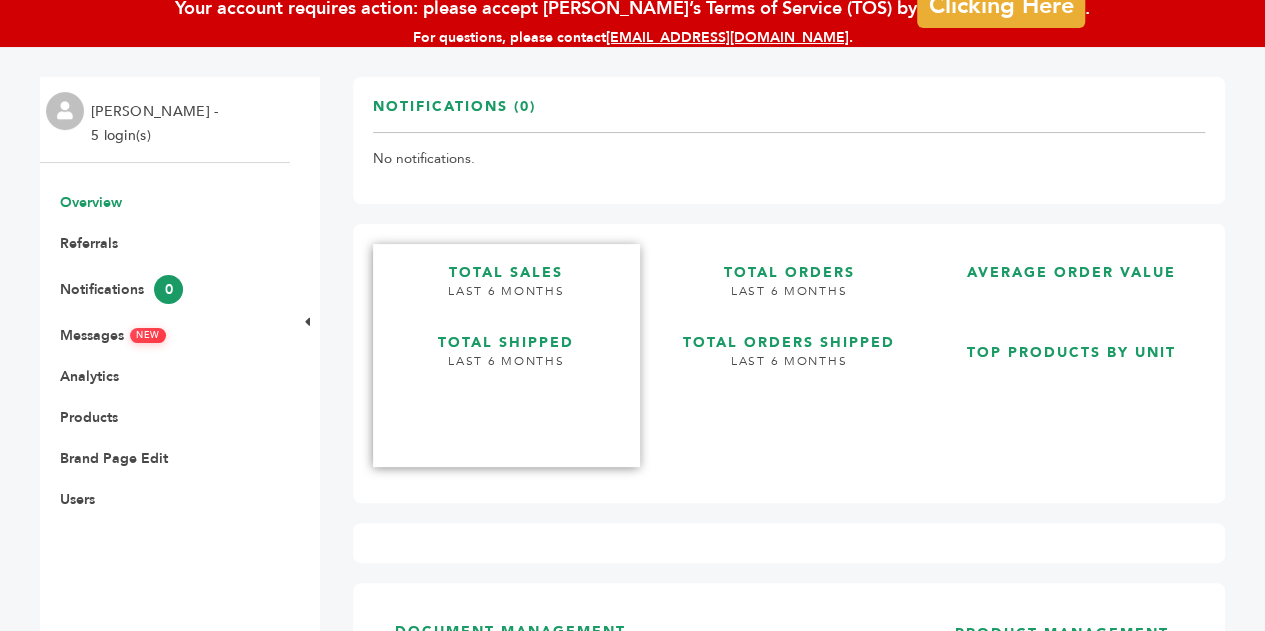 click on "TOTAL SHIPPED" at bounding box center [506, 333] 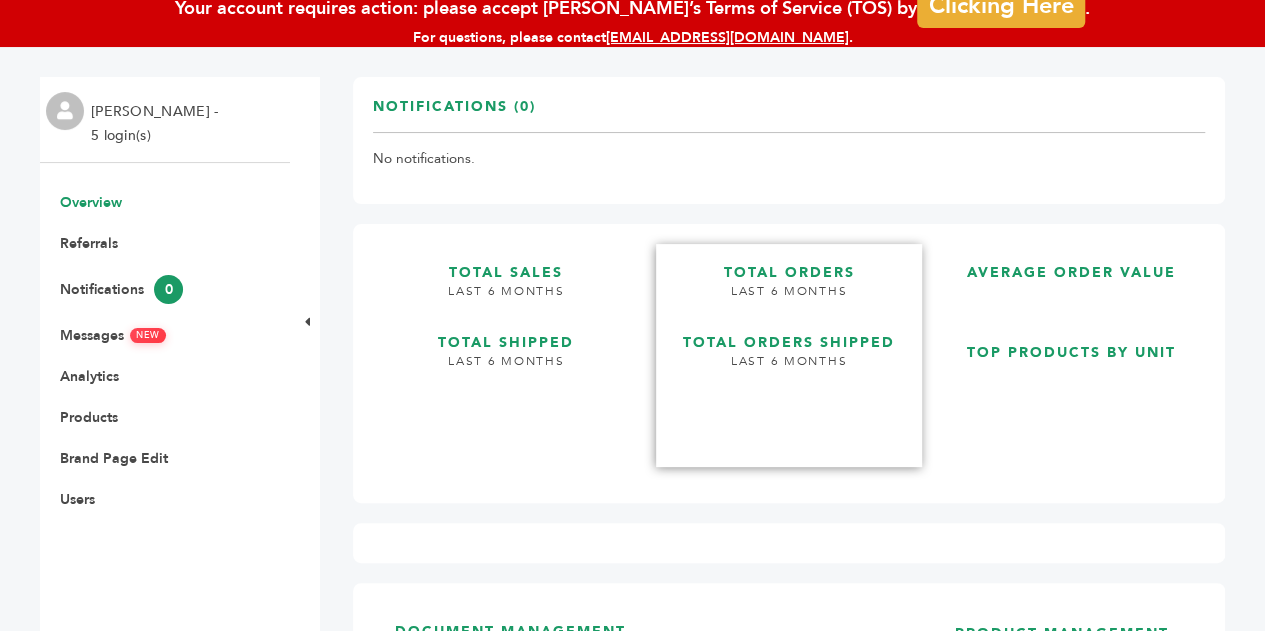 click on "LAST 6 MONTHS" at bounding box center (789, 369) 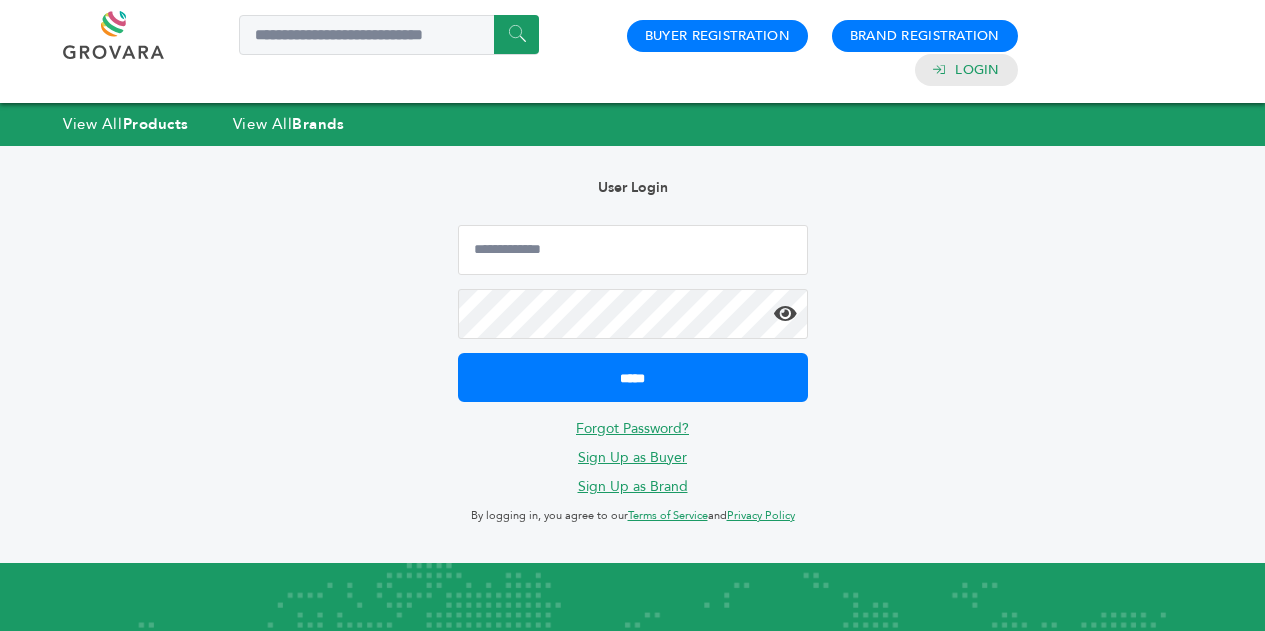 scroll, scrollTop: 0, scrollLeft: 0, axis: both 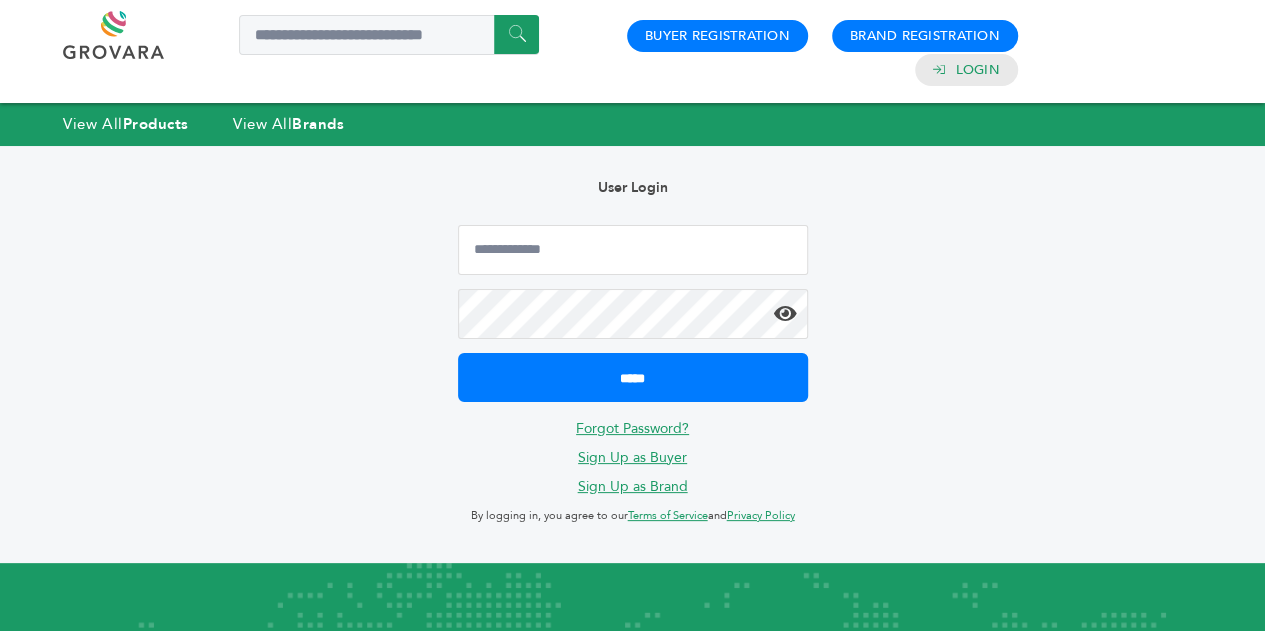 click on "Hello! Grovara is best viewed on a desktop monitor.
User Login
***** Forgot Password?
Sign Up as Buyer
Sign Up as Brand
By logging in, you agree to our  Terms of Service  and  Privacy Policy" at bounding box center [632, 354] 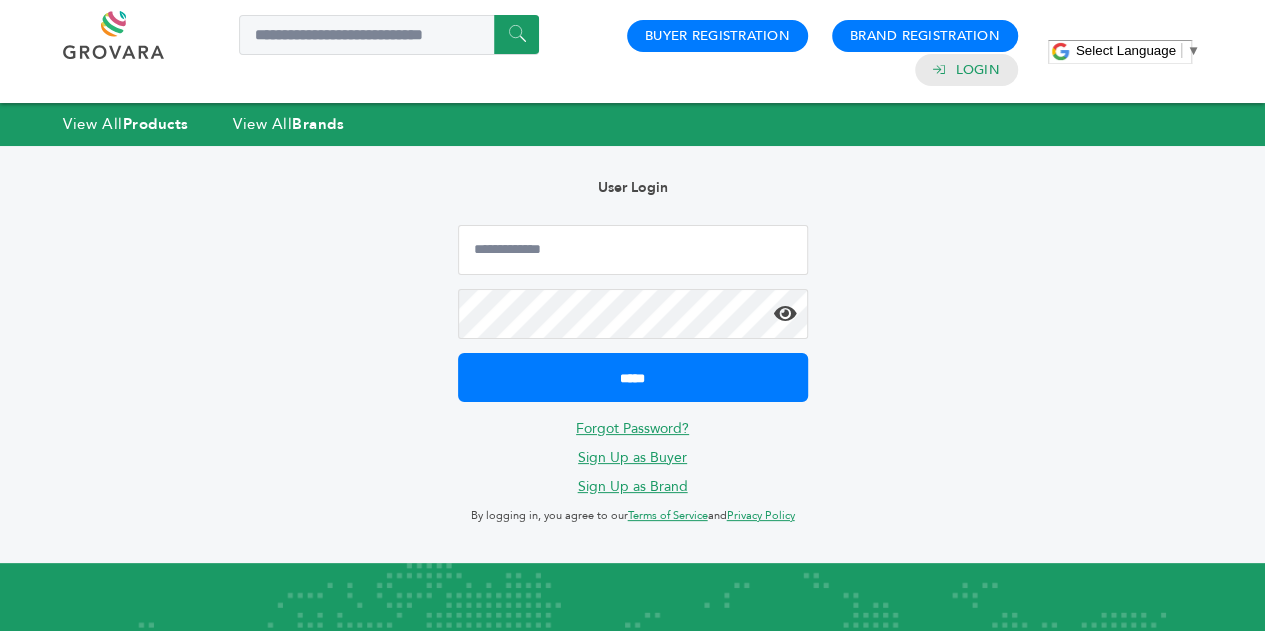 scroll, scrollTop: 0, scrollLeft: 0, axis: both 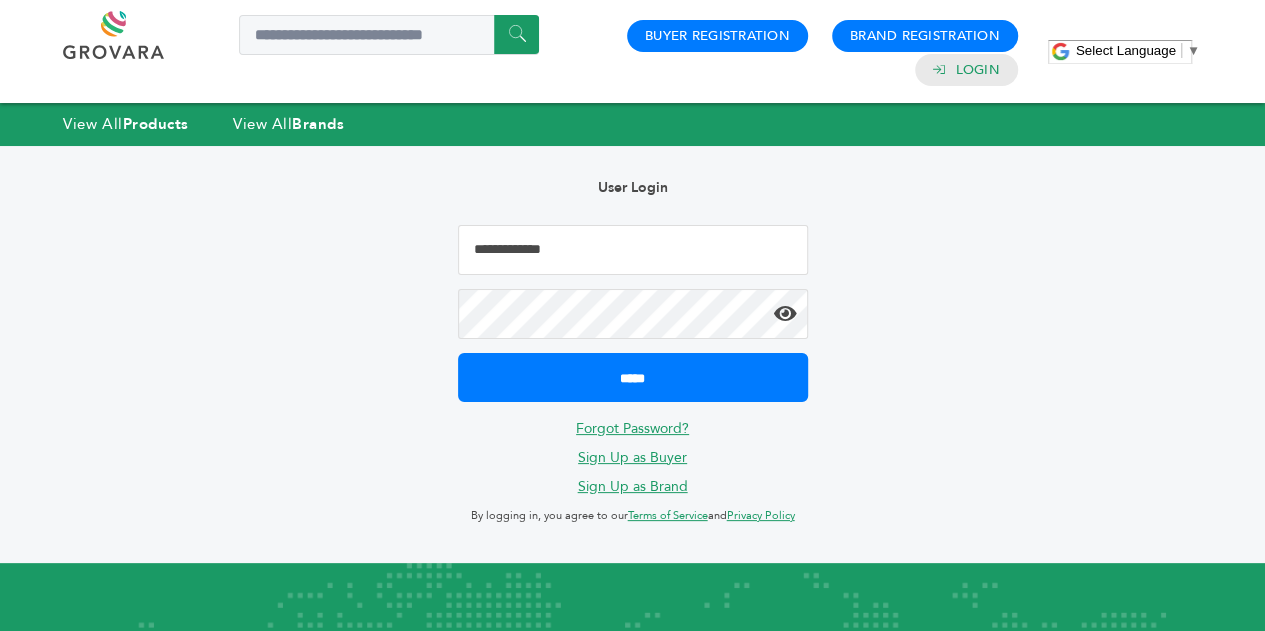 click at bounding box center (633, 250) 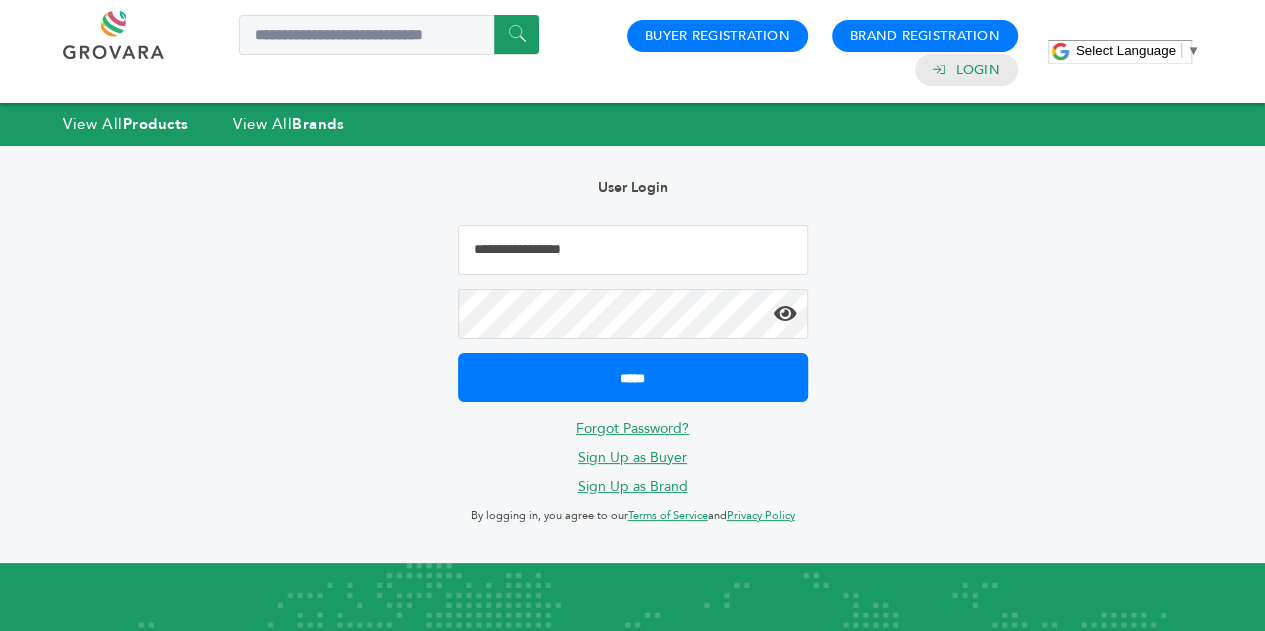 click on "*****" at bounding box center (633, 377) 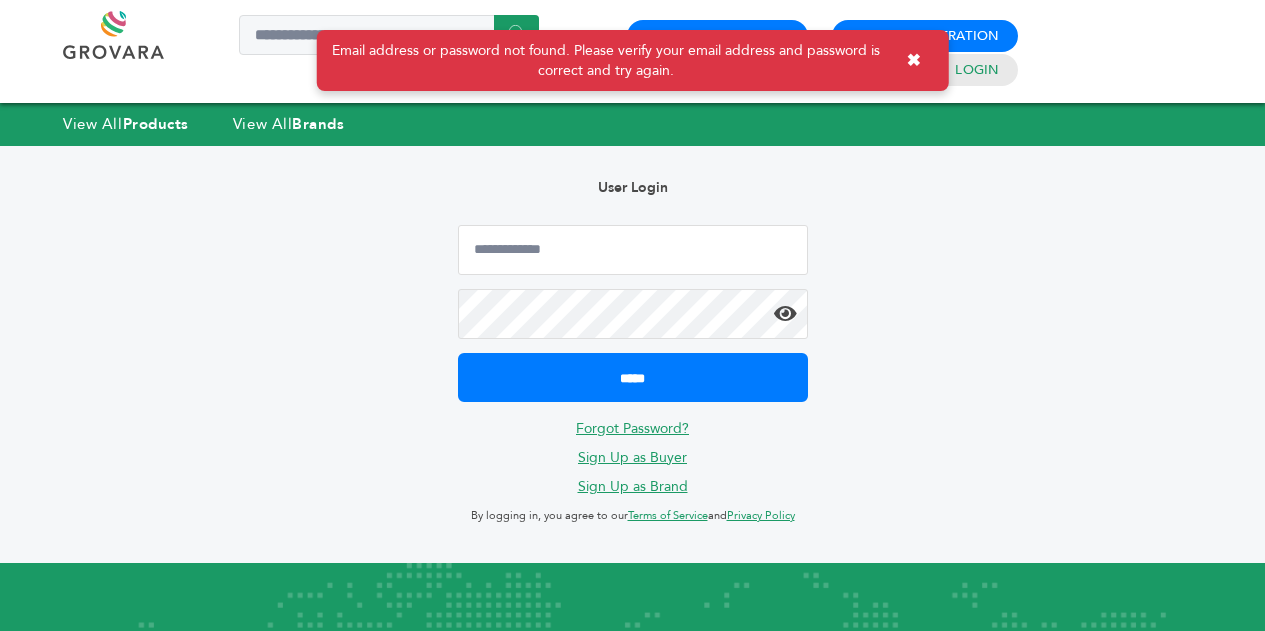 scroll, scrollTop: 0, scrollLeft: 0, axis: both 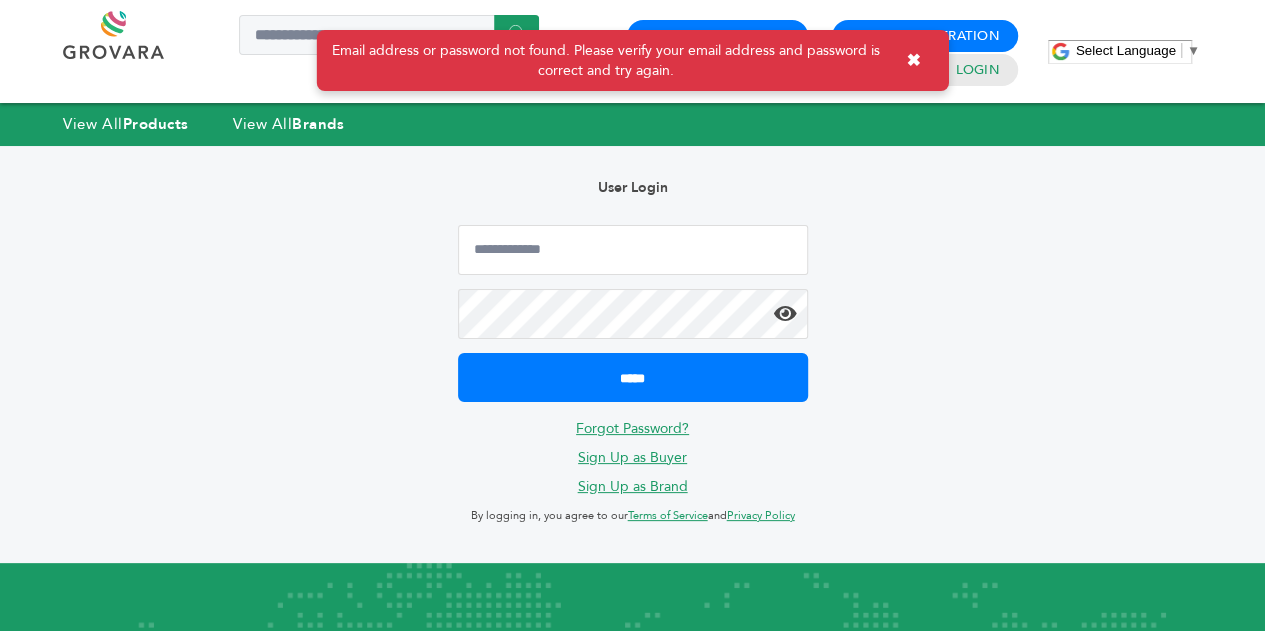 click on "✖" at bounding box center (914, 60) 